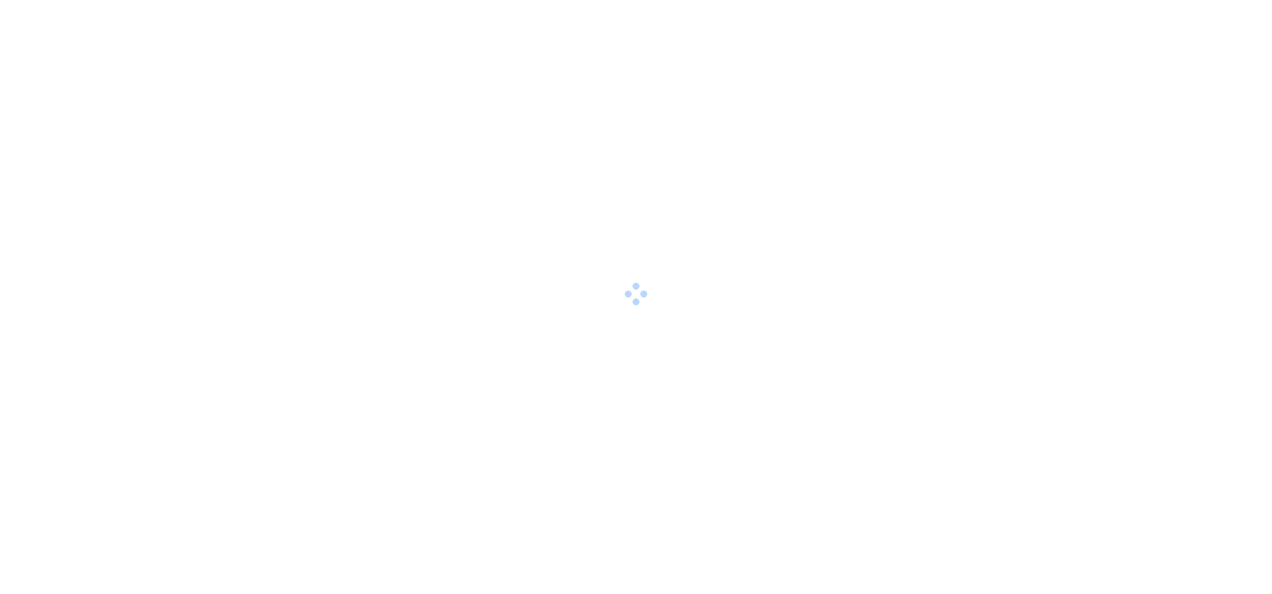 scroll, scrollTop: 0, scrollLeft: 0, axis: both 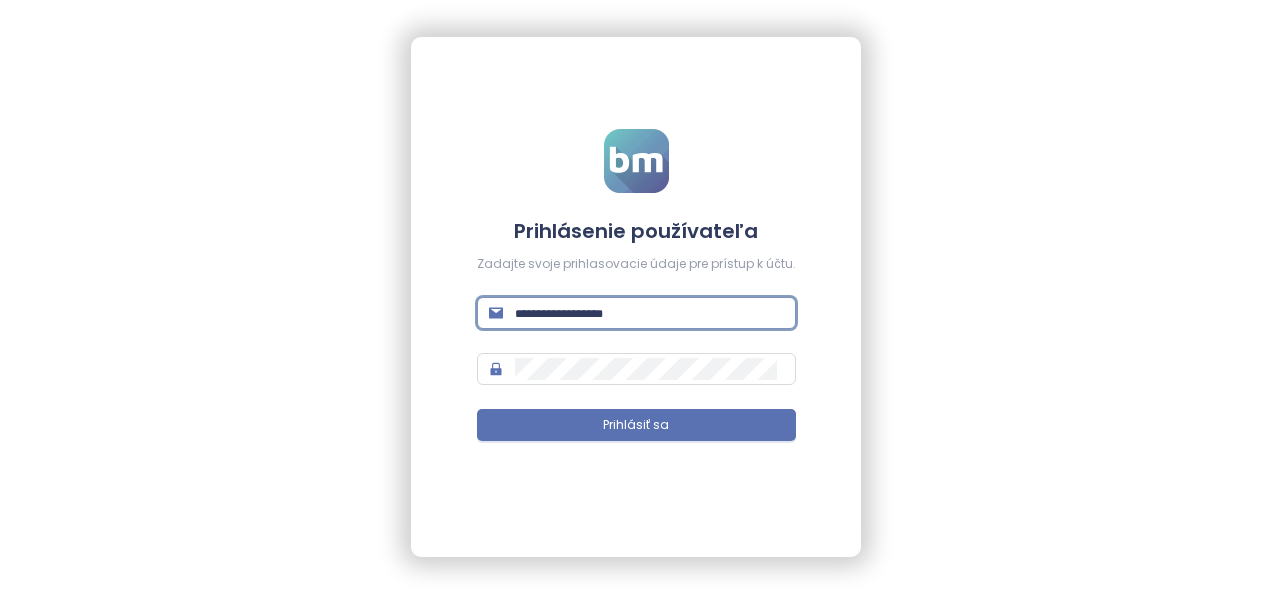 click at bounding box center [649, 313] 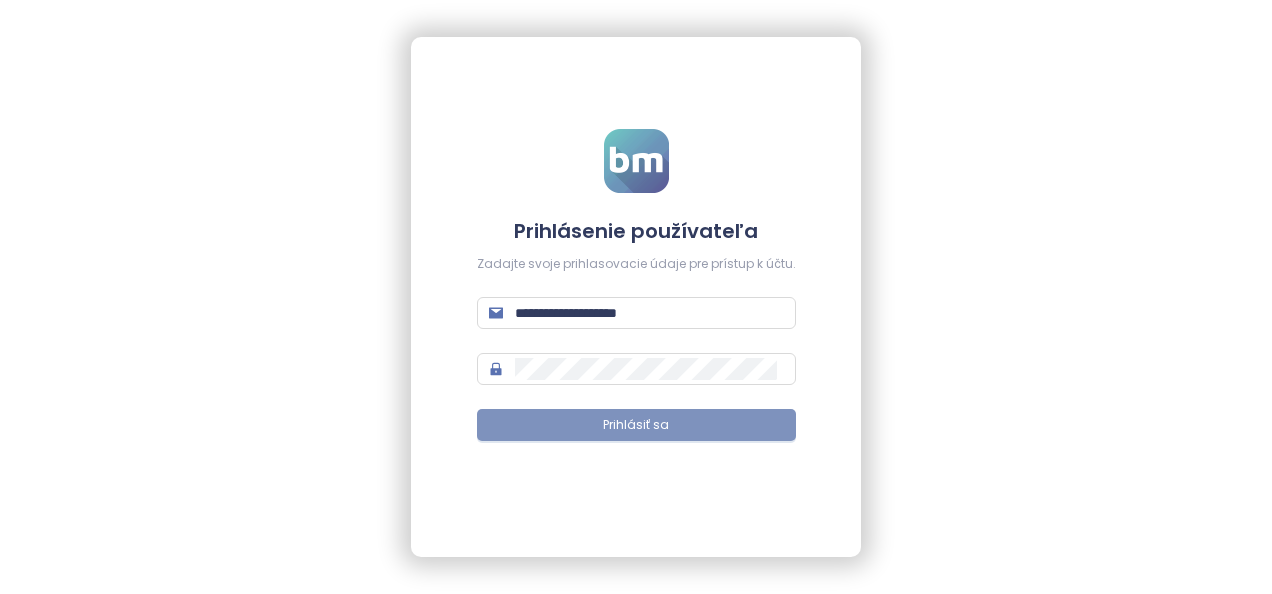 click on "Prihlásiť sa" at bounding box center (636, 425) 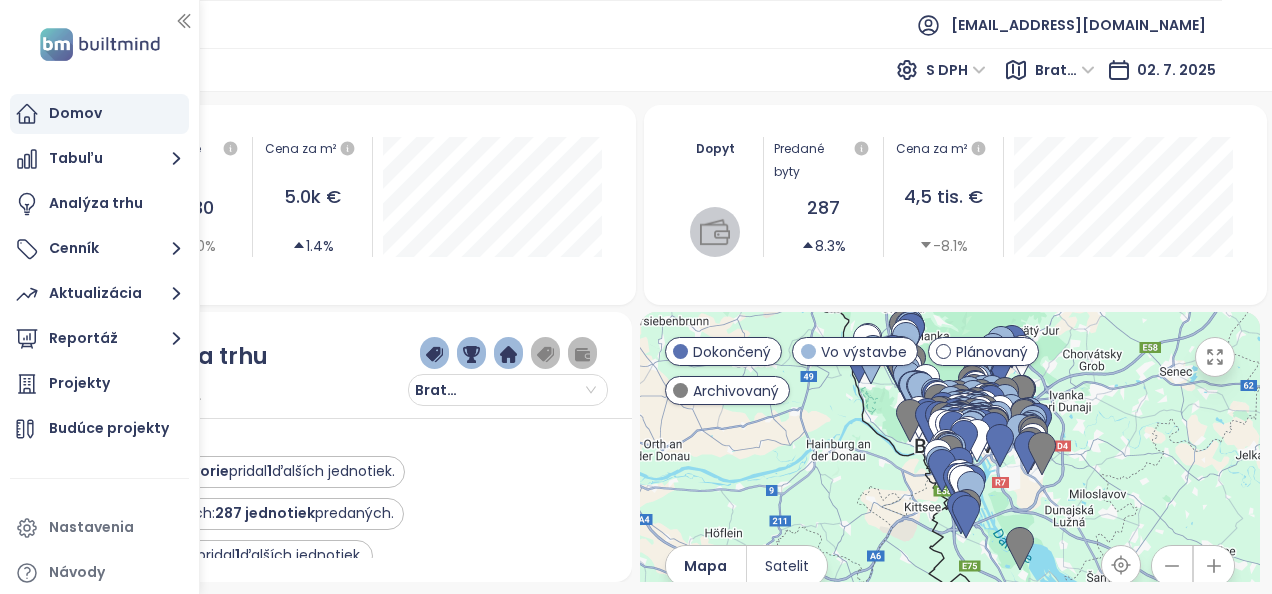 click on "[EMAIL_ADDRESS][DOMAIN_NAME]" at bounding box center (636, 24) 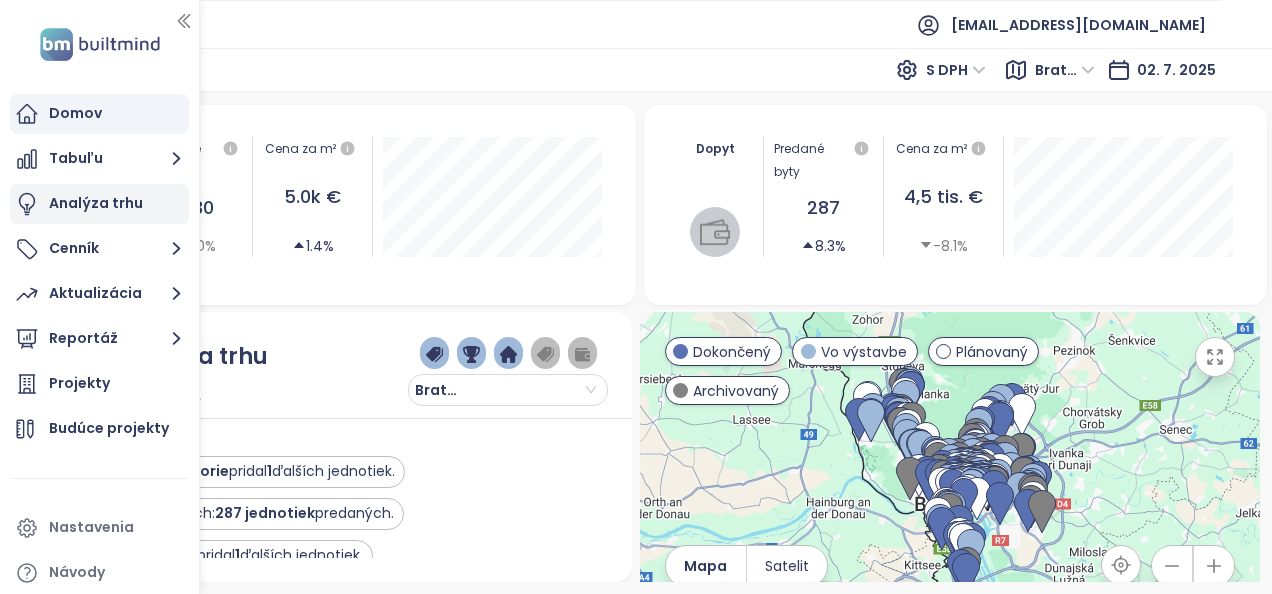 click on "Analýza trhu" at bounding box center [96, 203] 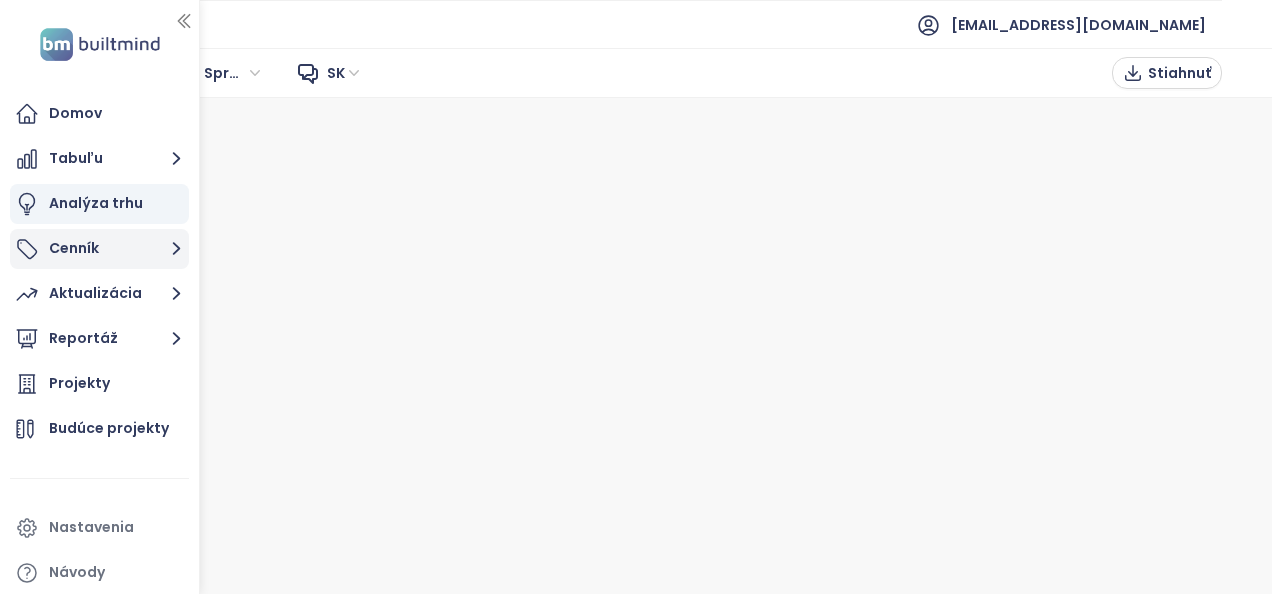click on "Cenník" at bounding box center (74, 248) 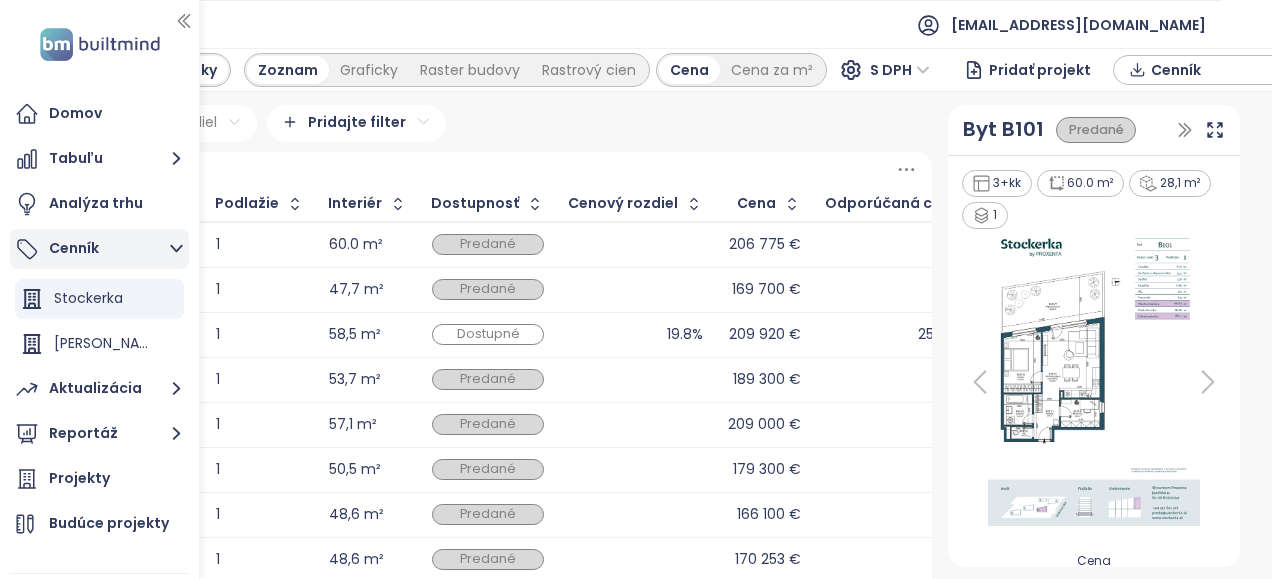 click 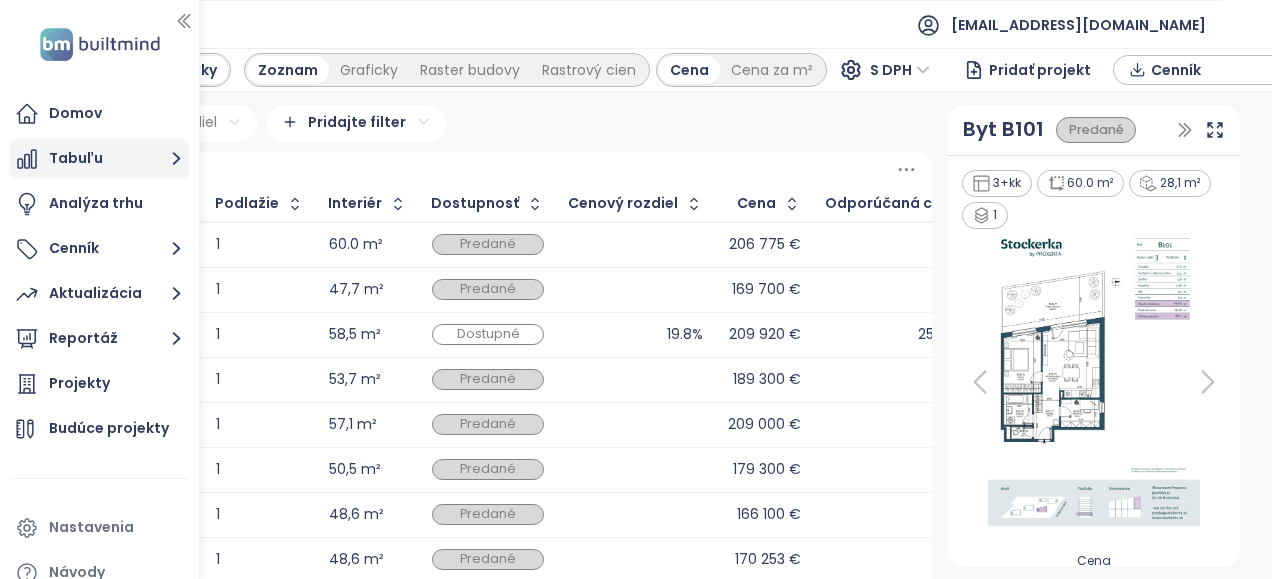 click 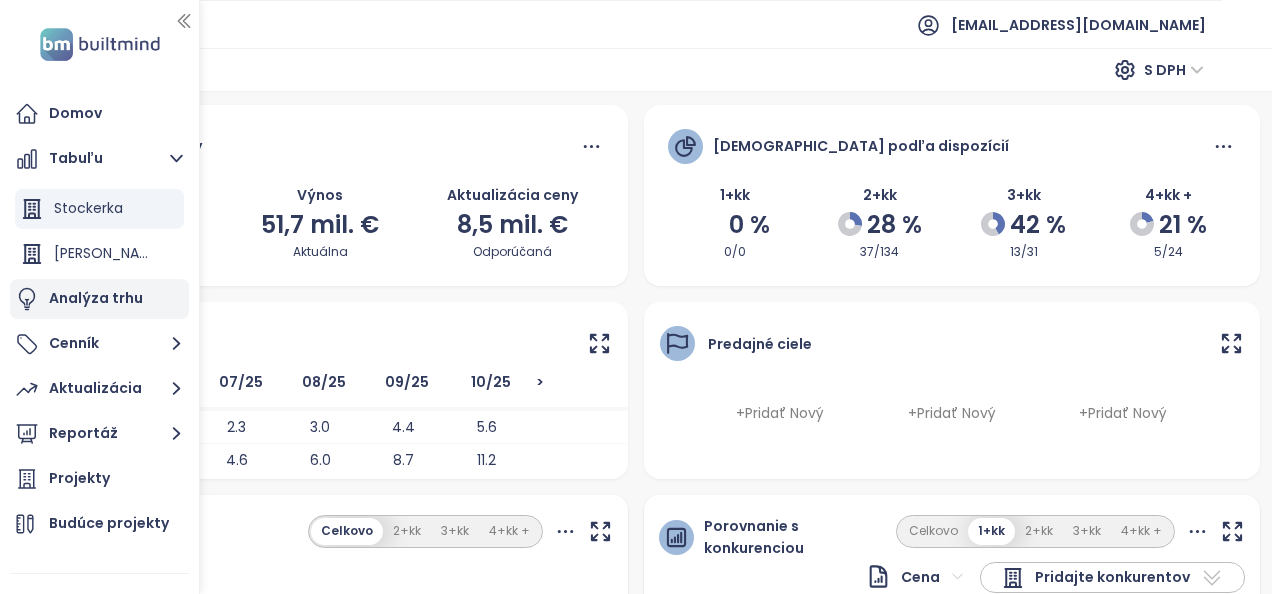 click on "Analýza trhu" at bounding box center [96, 298] 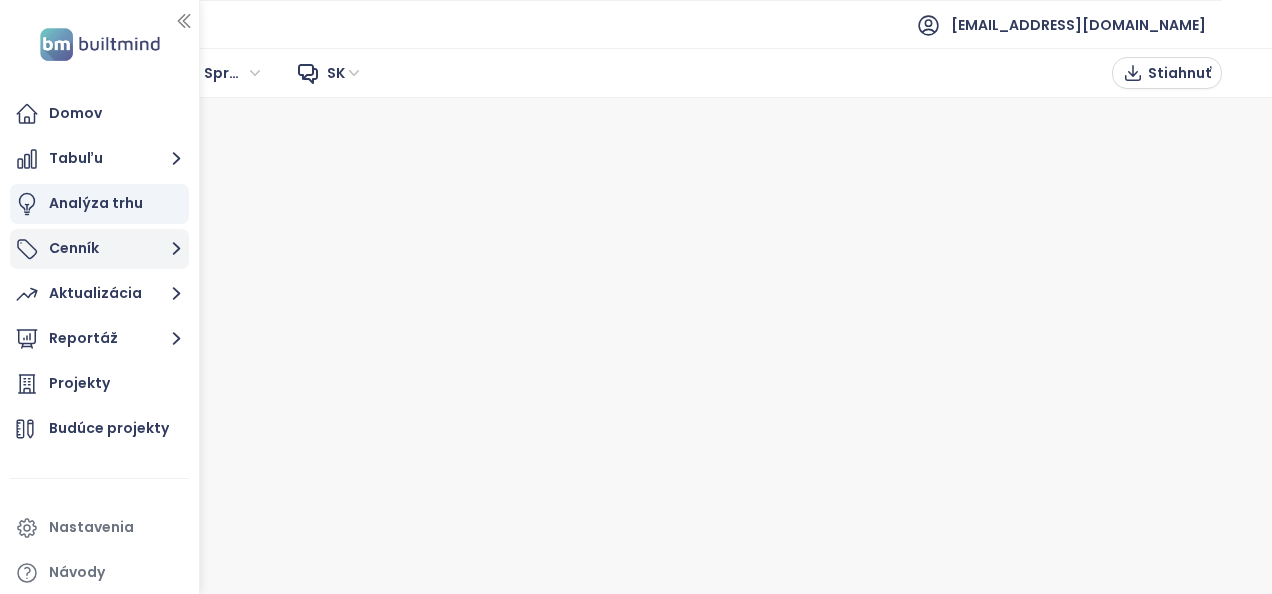 click on "Cenník" at bounding box center (99, 249) 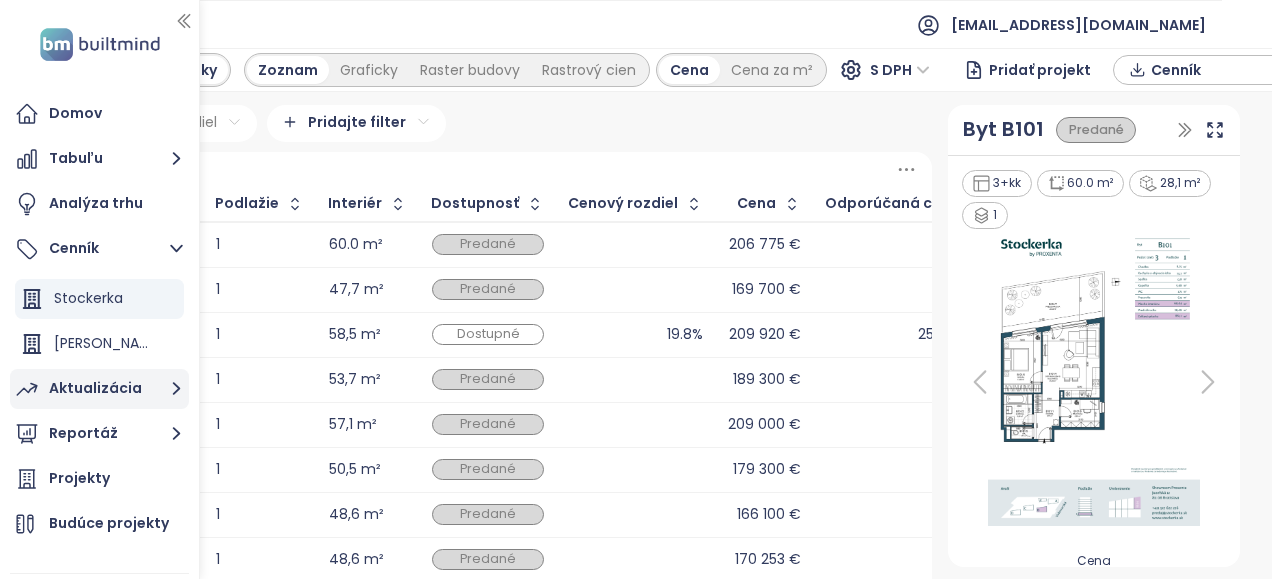 click 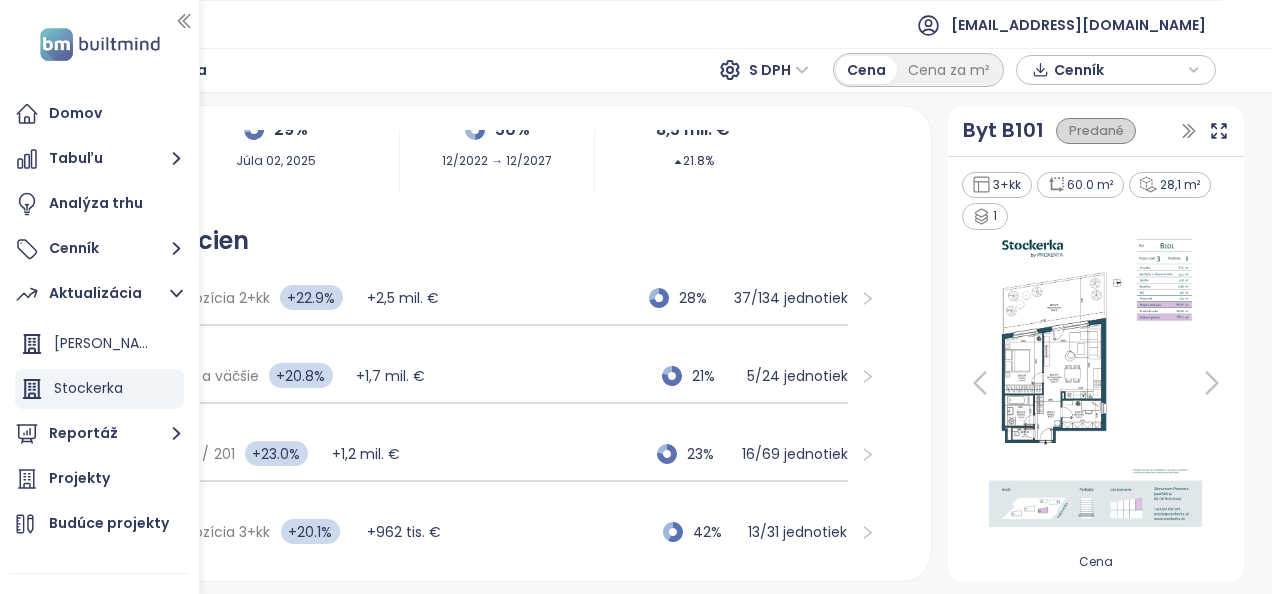 scroll, scrollTop: 187, scrollLeft: 0, axis: vertical 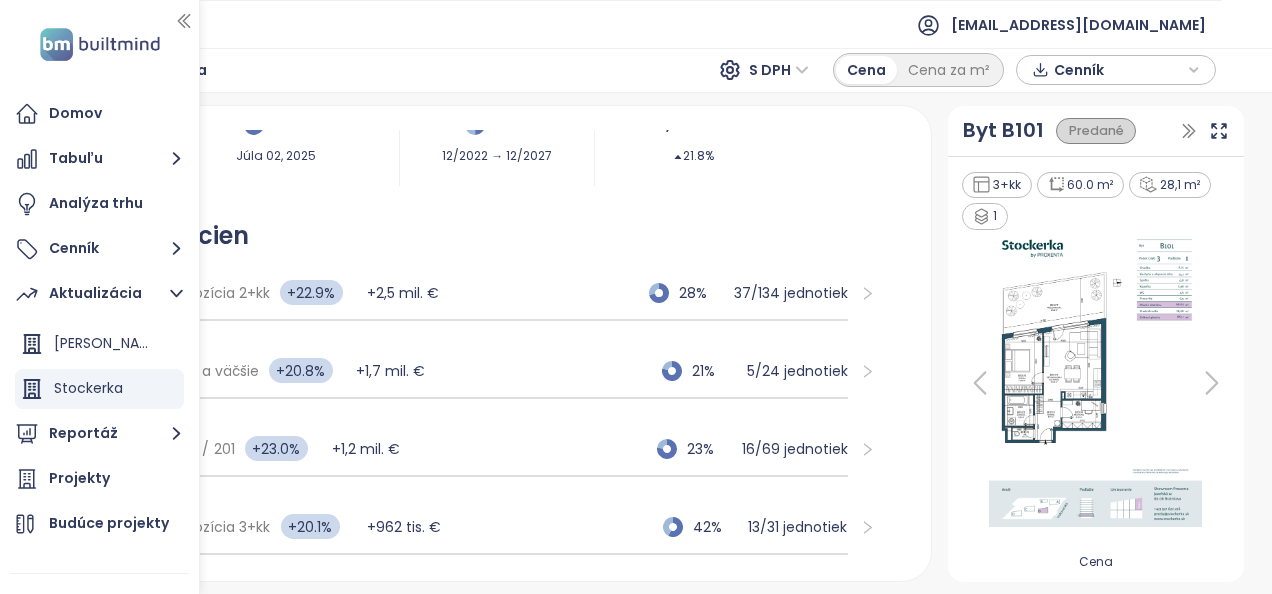 drag, startPoint x: 484, startPoint y: 578, endPoint x: 580, endPoint y: 596, distance: 97.67292 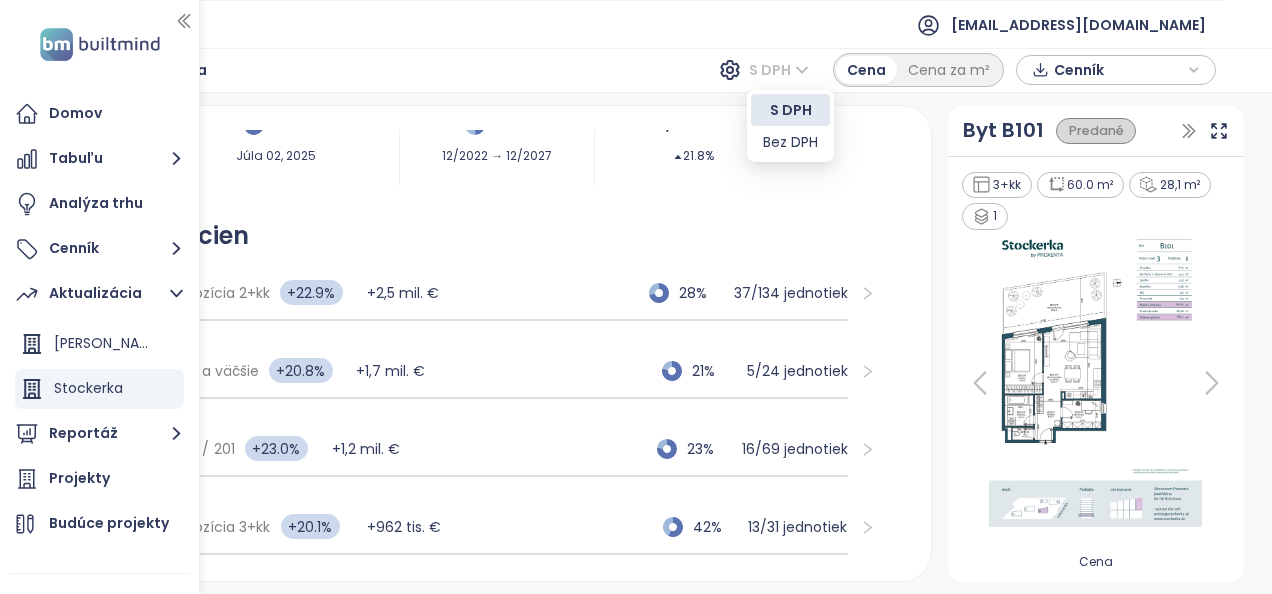 click on "S DPH" at bounding box center [779, 70] 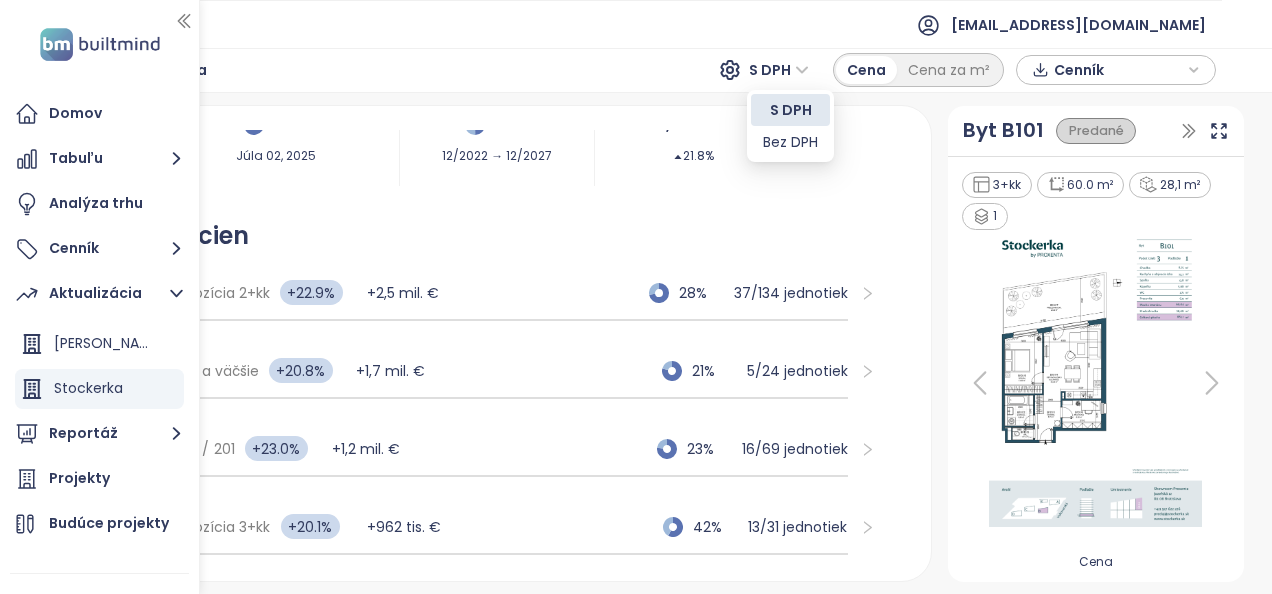 click on "S DPH" at bounding box center (779, 70) 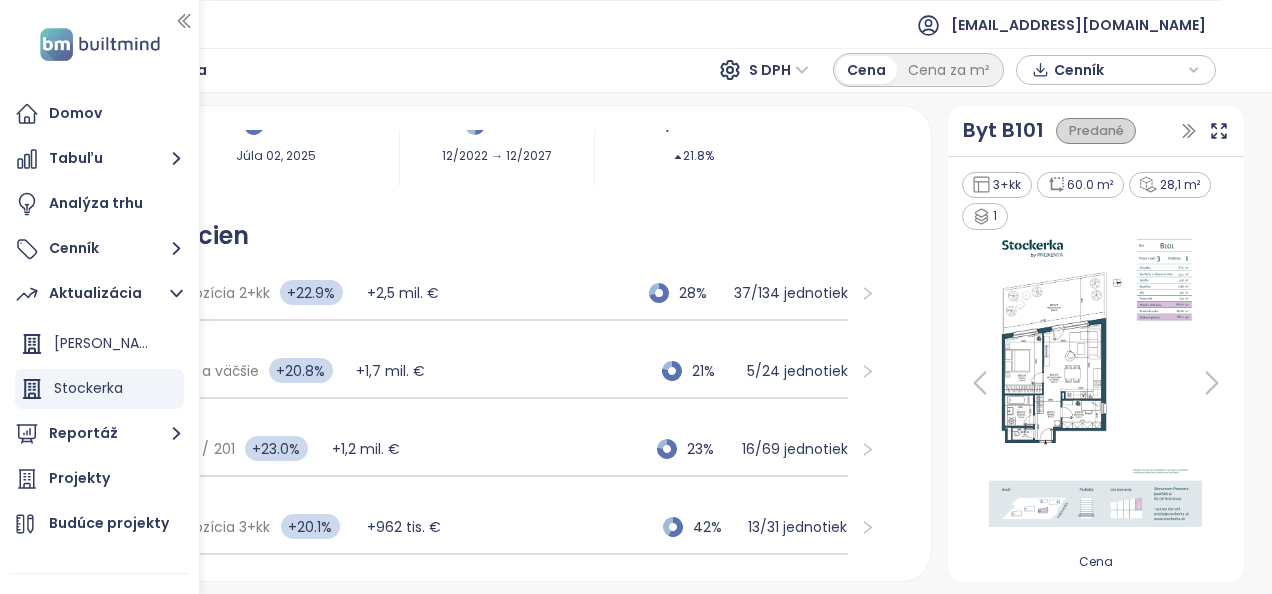 click on "Cenník" at bounding box center (1118, 70) 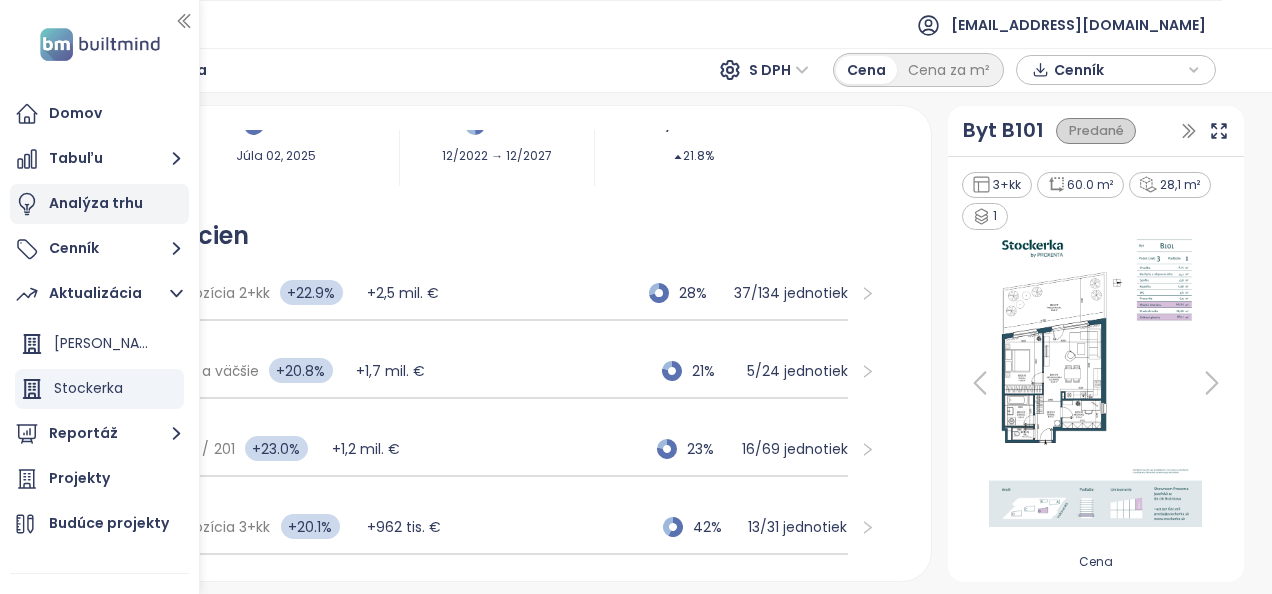 click on "Analýza trhu" at bounding box center [96, 203] 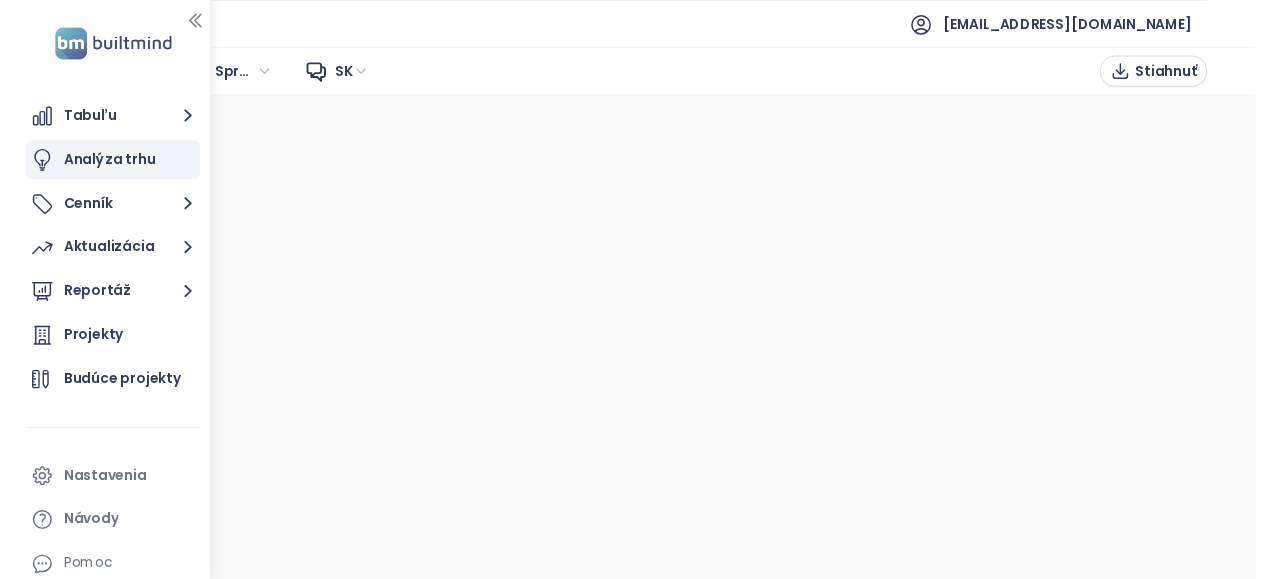 scroll, scrollTop: 43, scrollLeft: 0, axis: vertical 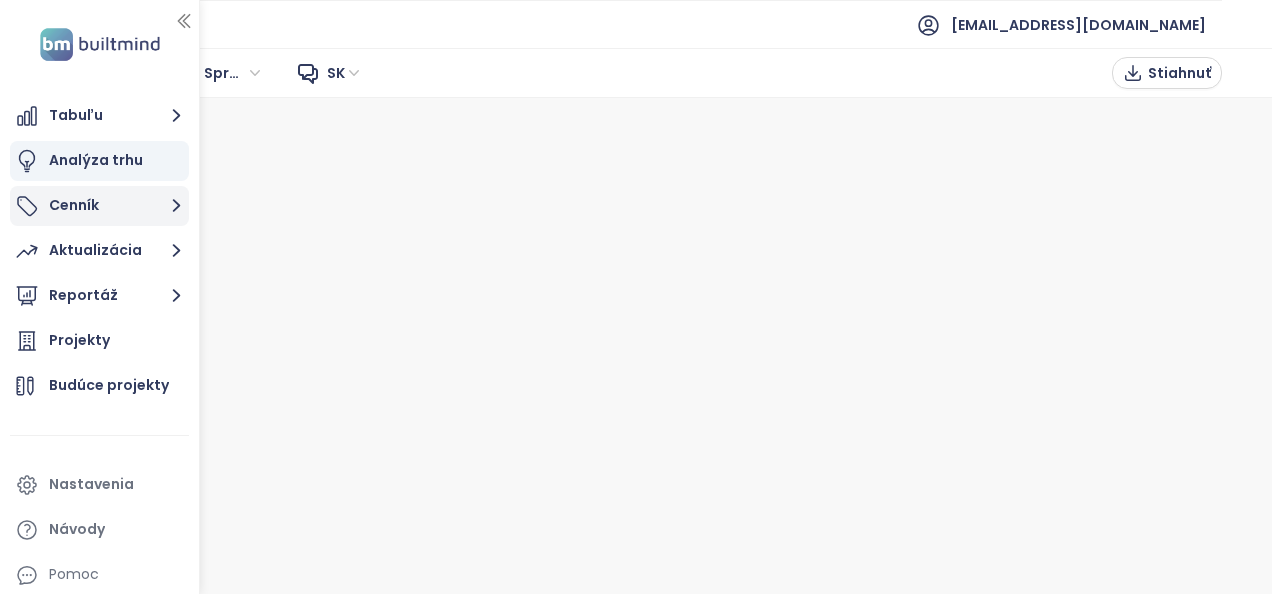 click on "Cenník" at bounding box center [74, 205] 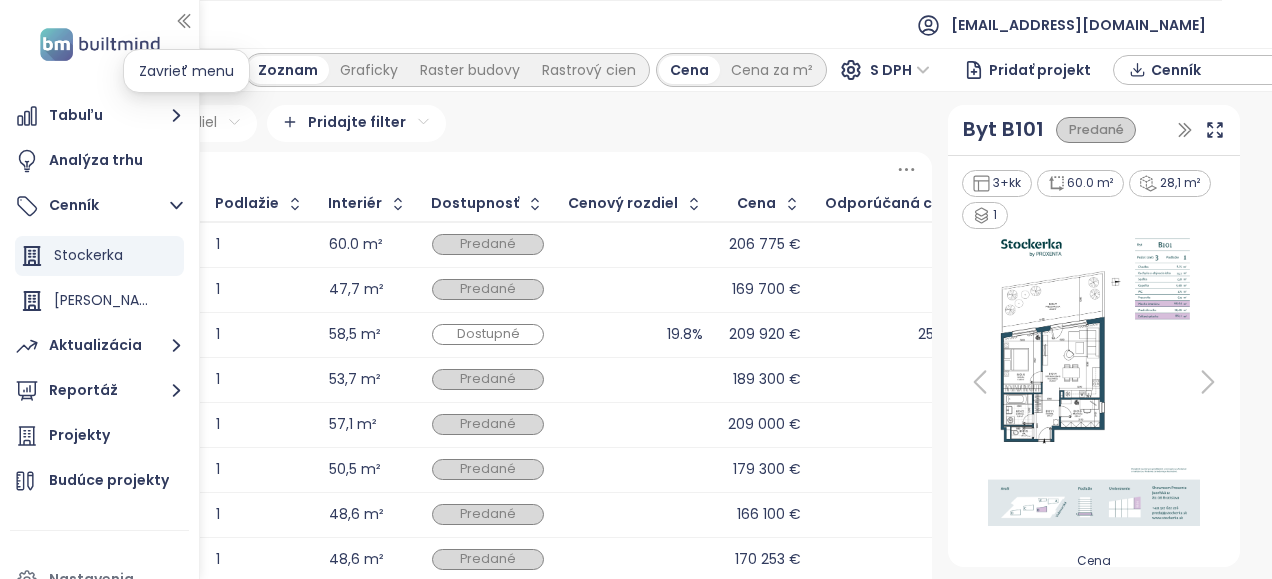 click 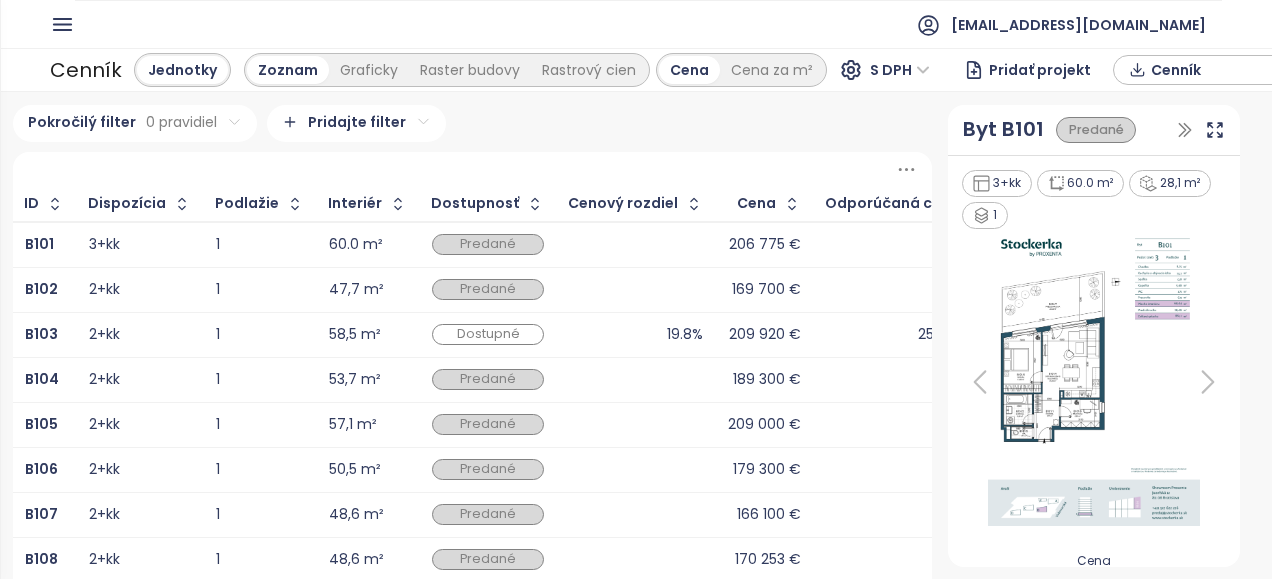 type 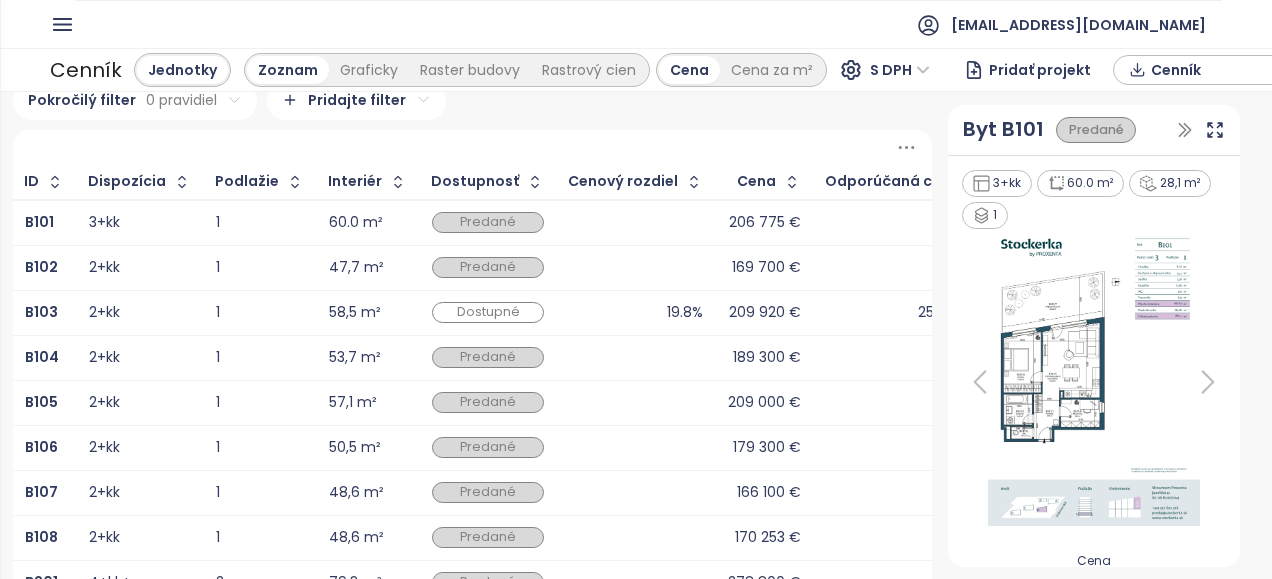 scroll, scrollTop: 40, scrollLeft: 0, axis: vertical 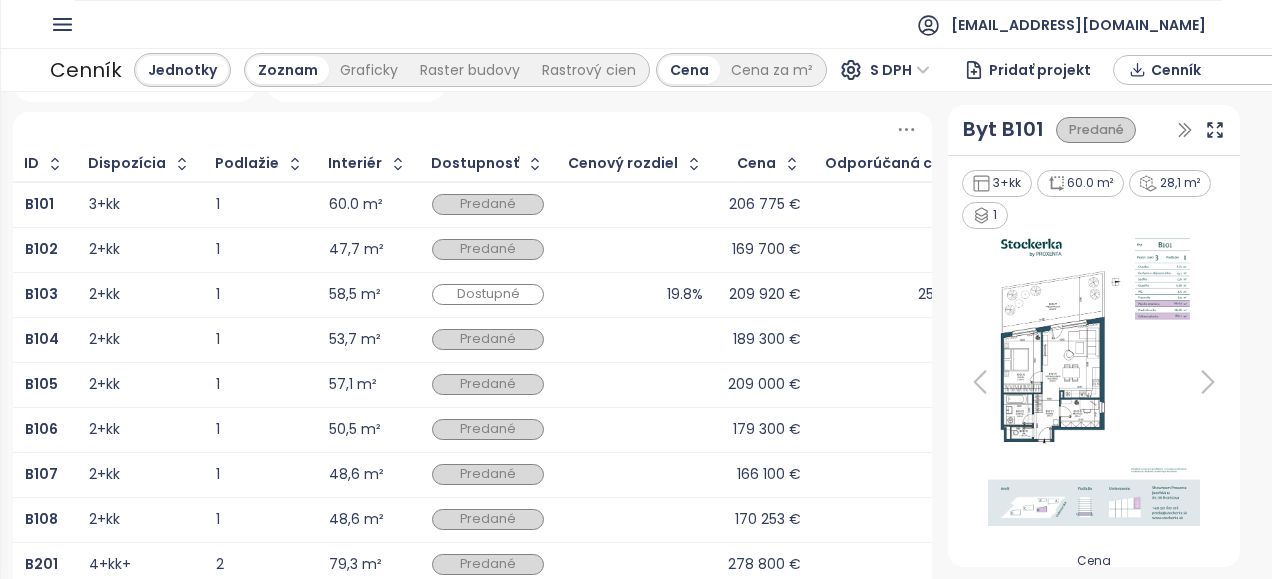 click 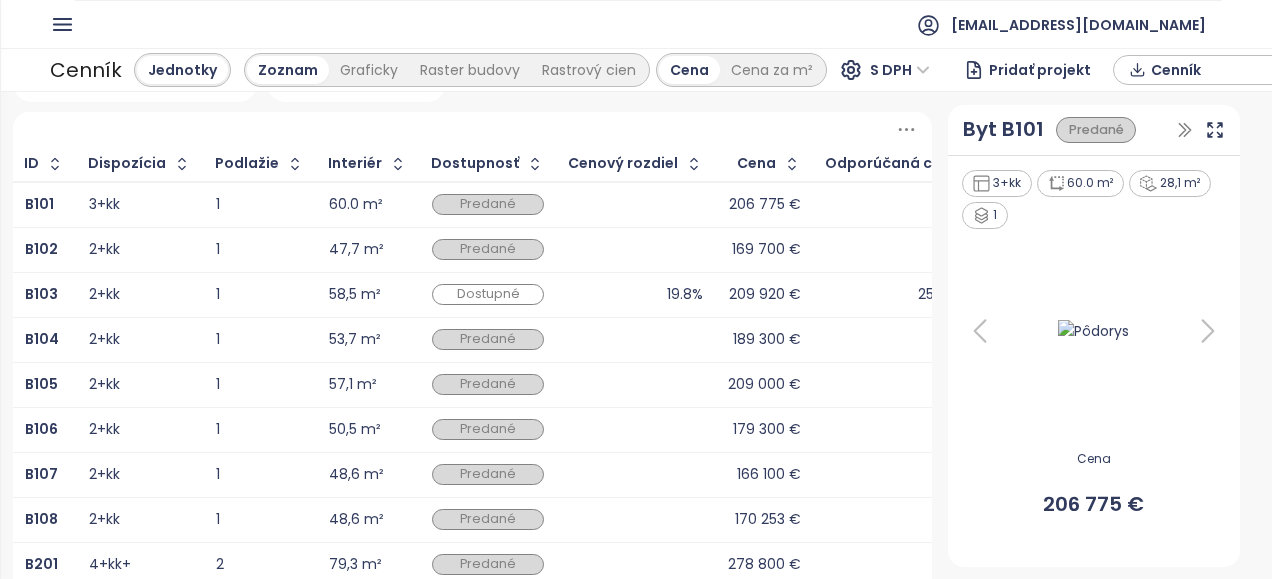 click on "Pokročilý filter 0 pravidiel Pridajte filter ID Dispozícia Podlažie Interiér Dostupnosť Cenový rozdiel Cena Odporúčaná cena B101 3+kk 1 60.0 m² Predané 206 775 € B102 2+kk 1 47,7 m² Predané 169 700 € B103 2+kk 1 58,5 m² Dostupné 19.8% 209 920 € 251 584 € B104 2+kk 1 53,7 m² Predané 189 300 € B105 2+kk 1 57,1 m² Predané 209 000 € B106 2+kk 1 50,5 m² Predané 179 300 € B107 2+kk 1 48,6 m² Predané 166 100 € B108 2+kk 1 48,6 m² Predané 170 253 € B201 4+kk+ 2 79,3 m² Predané 278 800 € B202 2+kk 2 47,7 m² Predané 181 600 € B203 2+kk 2 58,5 m² Dostupné 23.0% 223 245 € 274 582 € B204 2+kk 2 53,7 m² Dostupné 23.0% 206 845 € 254 411 € B205 3+kk 2 69,9 m² Dostupné 19.8% 280 543 € 335 985 € B206 2+kk 2 54,8 m² Dostupné 23.0% 219 145 € 269 605 € B207 2+kk 2 48,6 m² Predané 184 300 € B208 2+kk 2 48,6 m² Predané 188 908 € B209 2+kk 2 48,6 m² Predané 188 908 € B210 3+kk 2 54,8 m² Predané 185 900 € B301 4+kk+ 3 79,3 m² Predané B302 3" at bounding box center [472, 605] 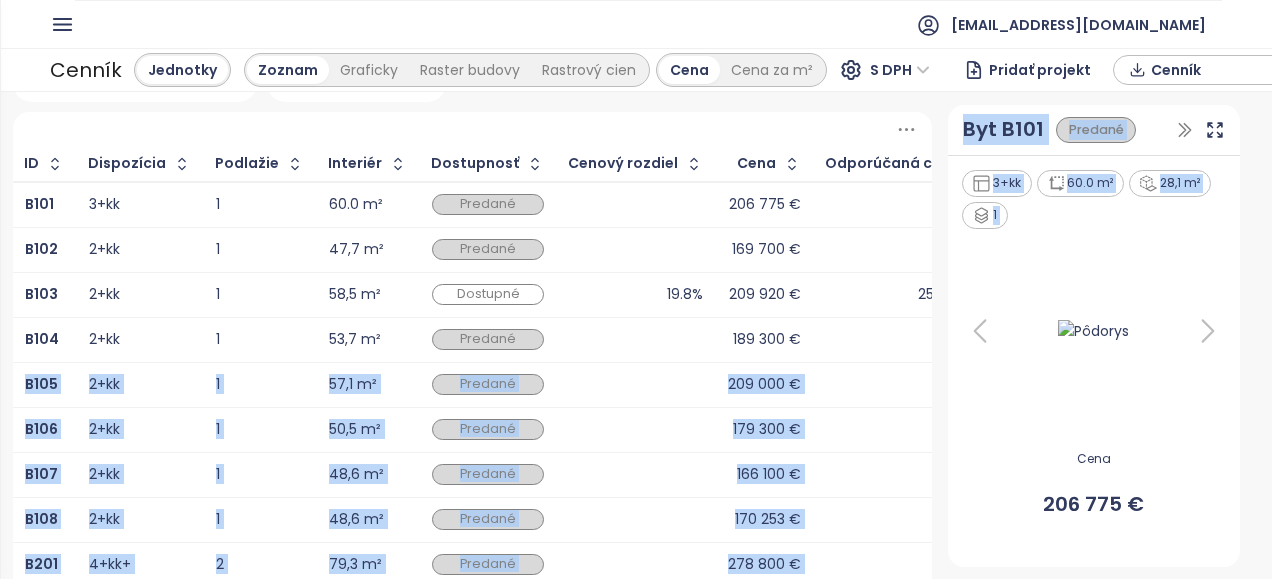 drag, startPoint x: 926, startPoint y: 333, endPoint x: 1096, endPoint y: 312, distance: 171.29214 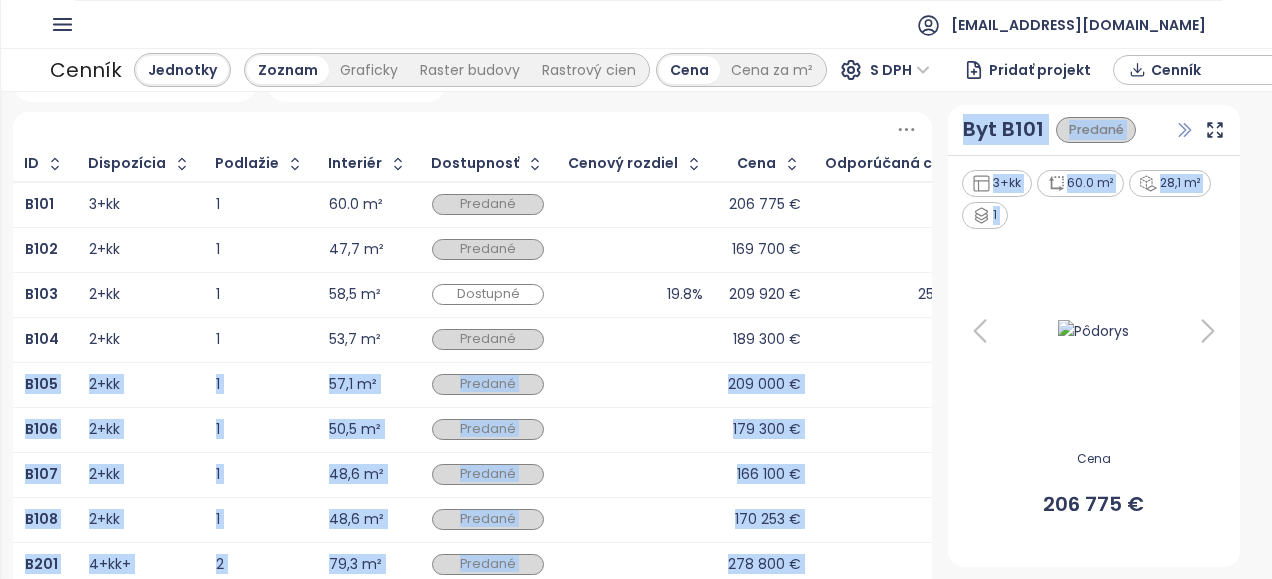 drag, startPoint x: 1096, startPoint y: 312, endPoint x: 1180, endPoint y: 129, distance: 201.3579 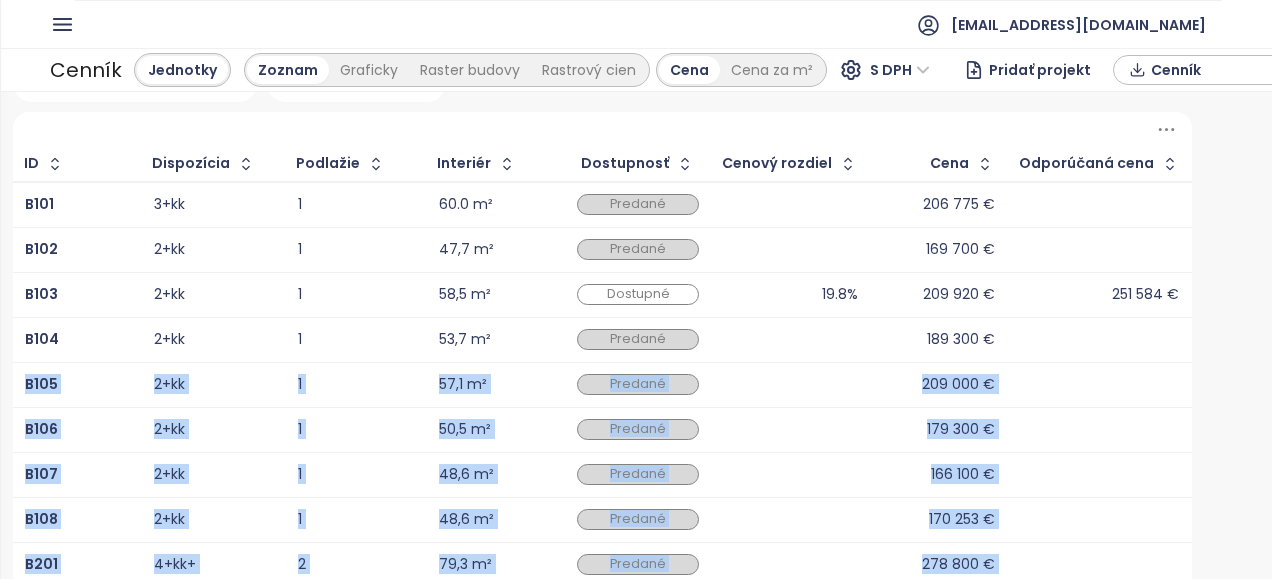 click at bounding box center [1099, 430] 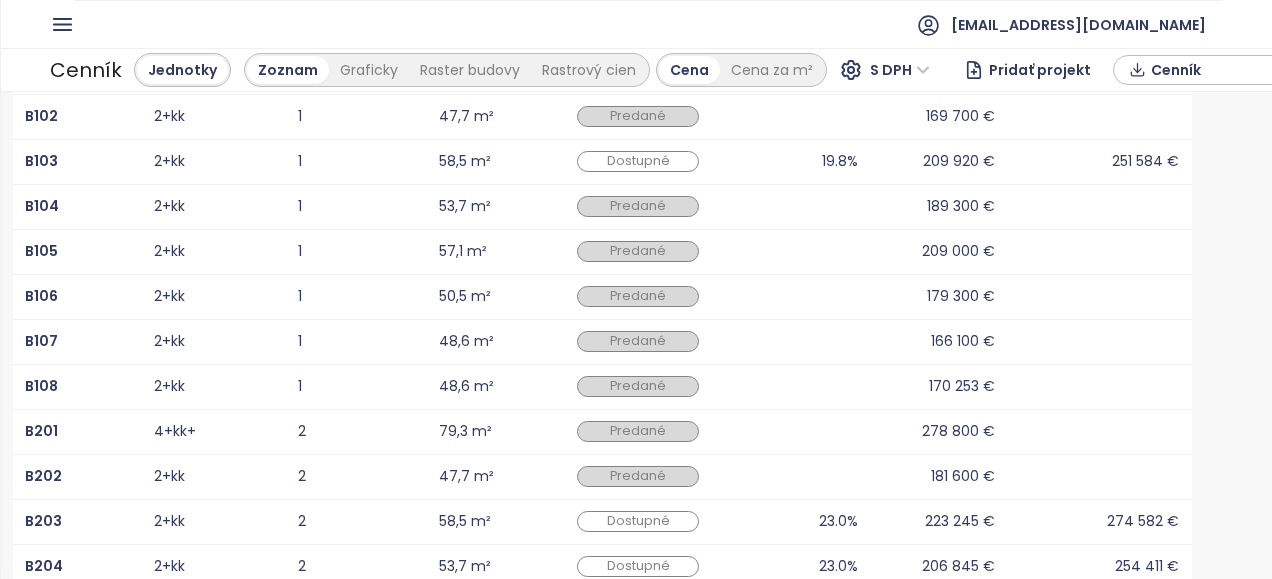scroll, scrollTop: 213, scrollLeft: 0, axis: vertical 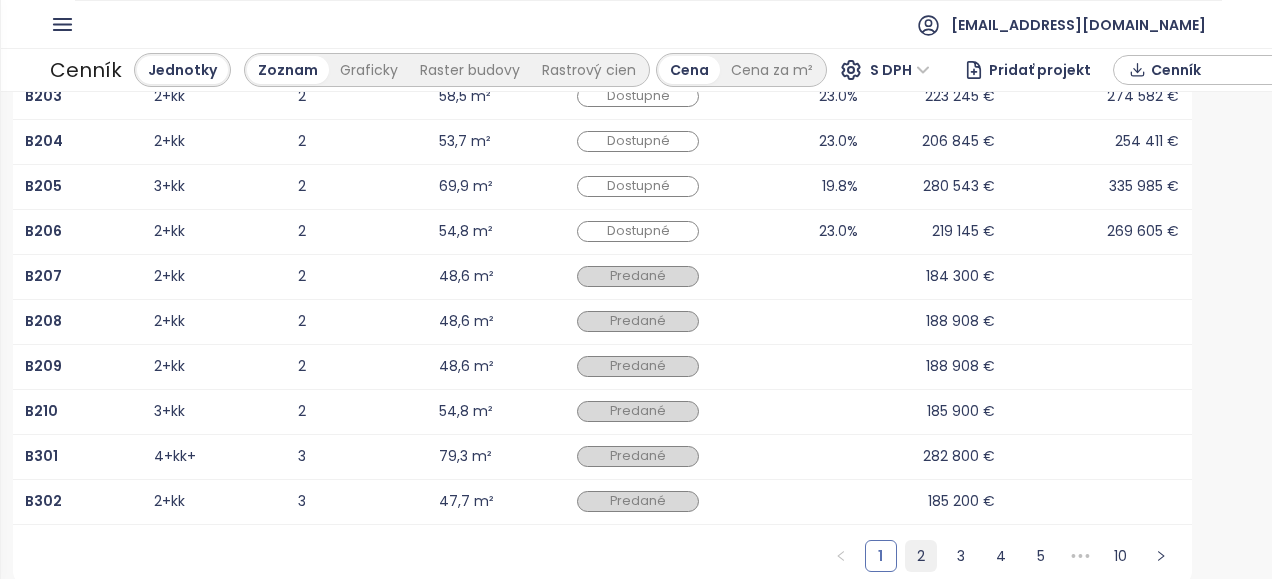 click on "2" at bounding box center [921, 556] 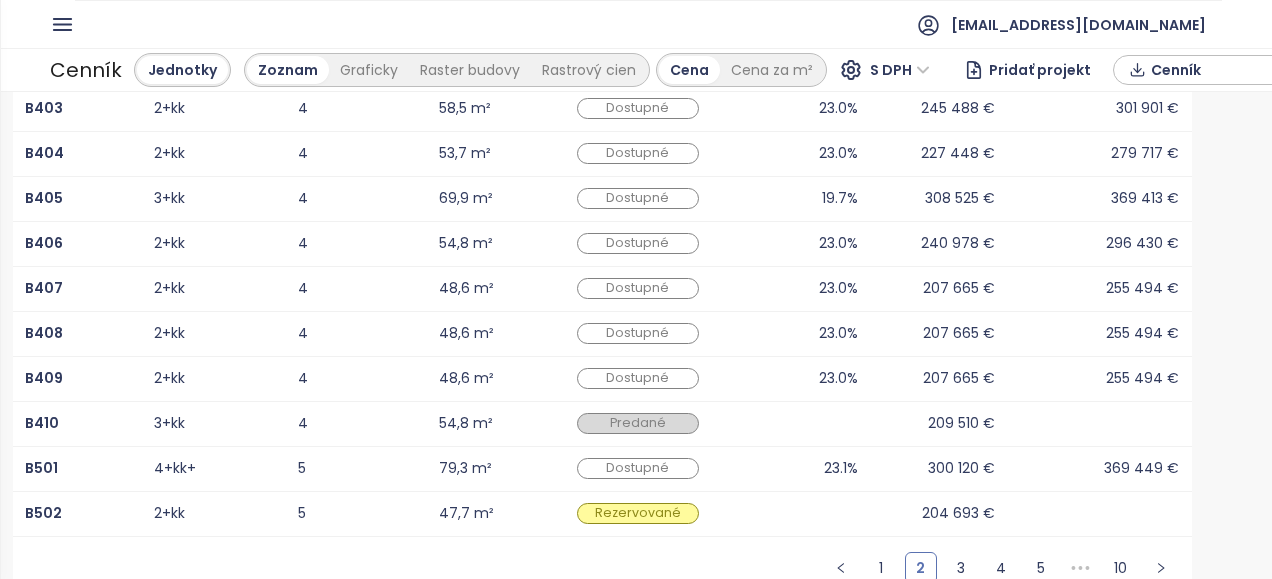 scroll, scrollTop: 598, scrollLeft: 0, axis: vertical 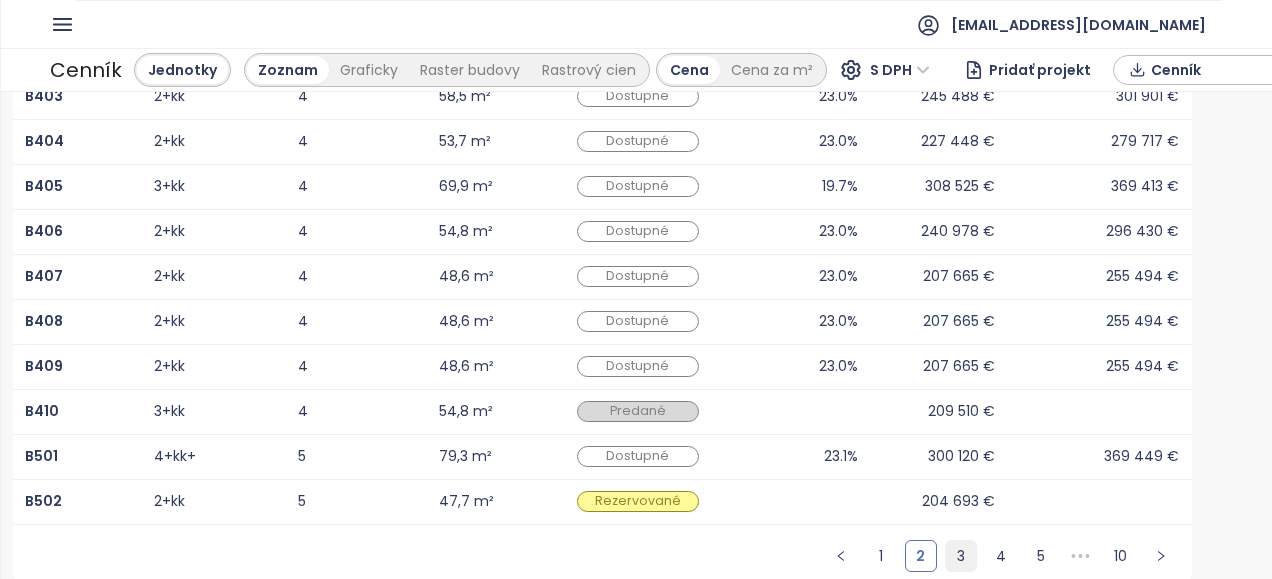 click on "3" at bounding box center [961, 556] 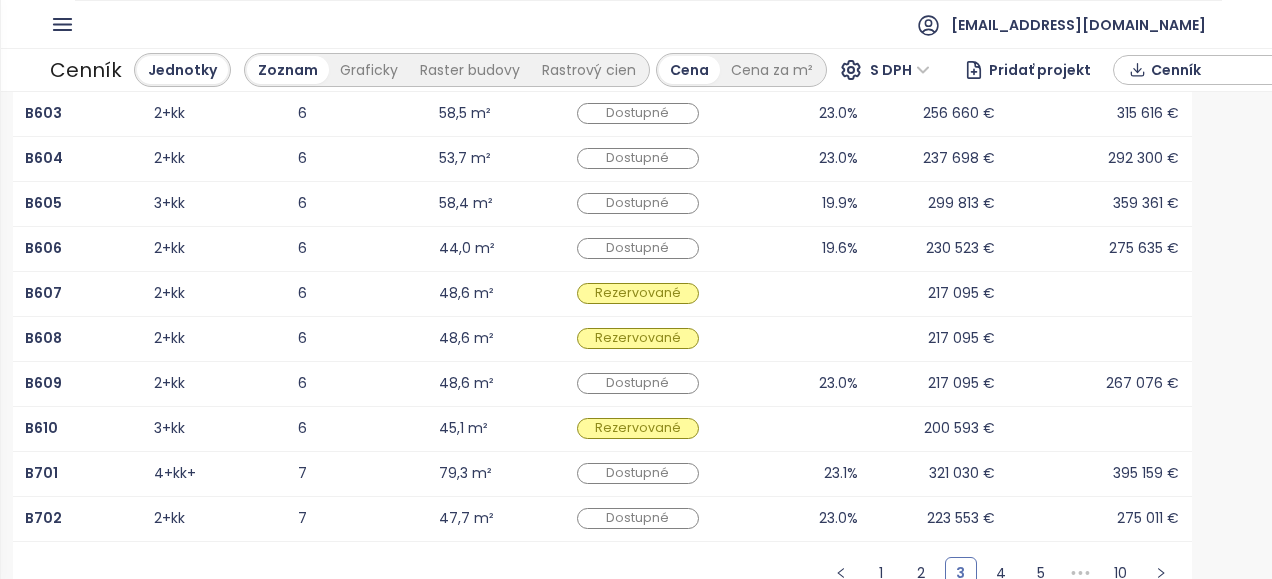 scroll, scrollTop: 598, scrollLeft: 0, axis: vertical 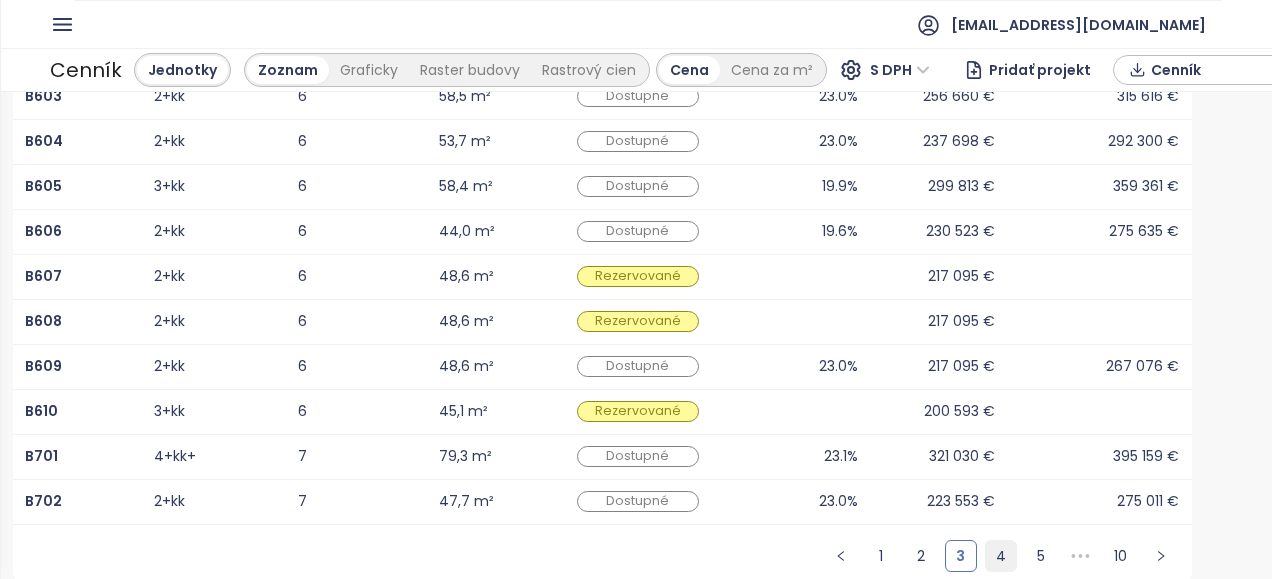 click on "4" at bounding box center [1001, 556] 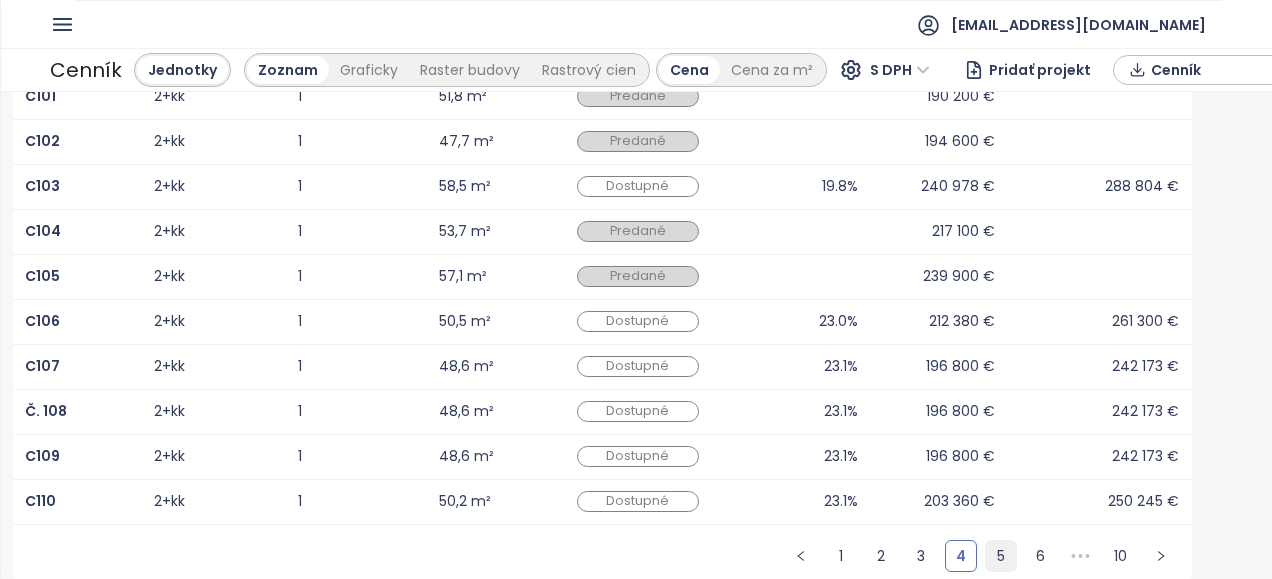 click on "5" at bounding box center [1001, 556] 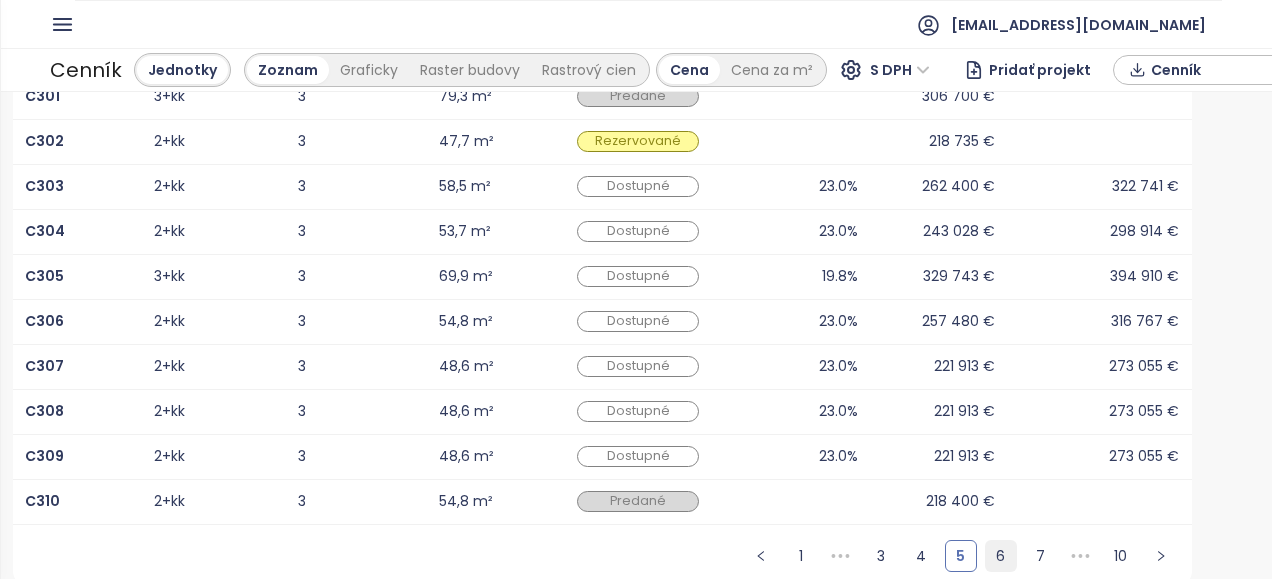 click on "6" at bounding box center (1001, 556) 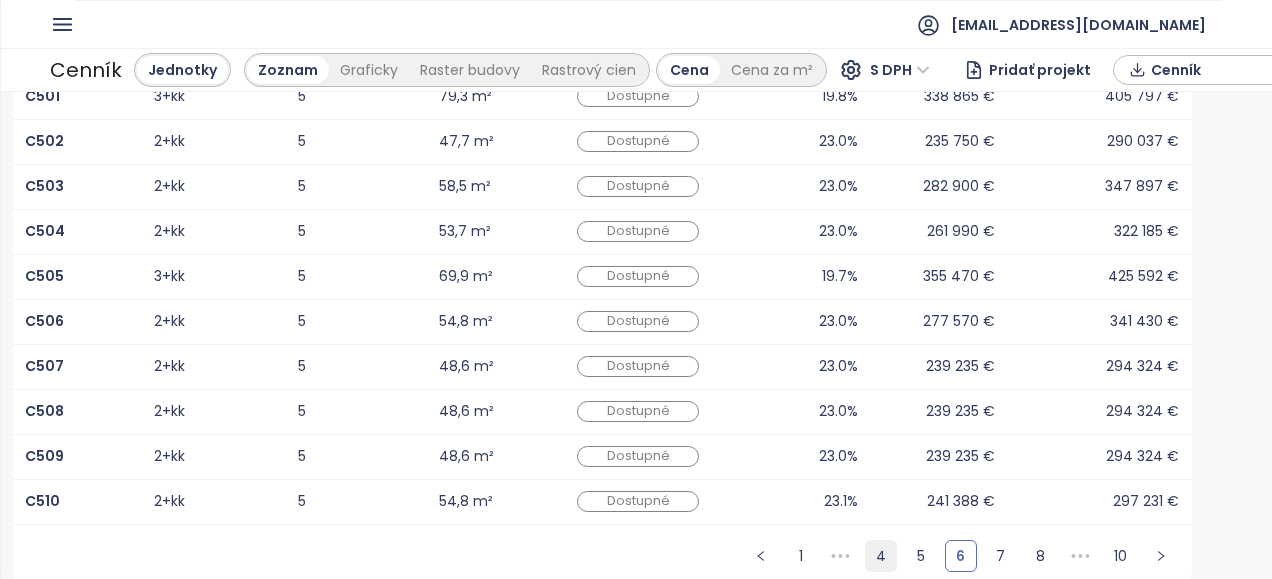 click on "4" at bounding box center (881, 556) 